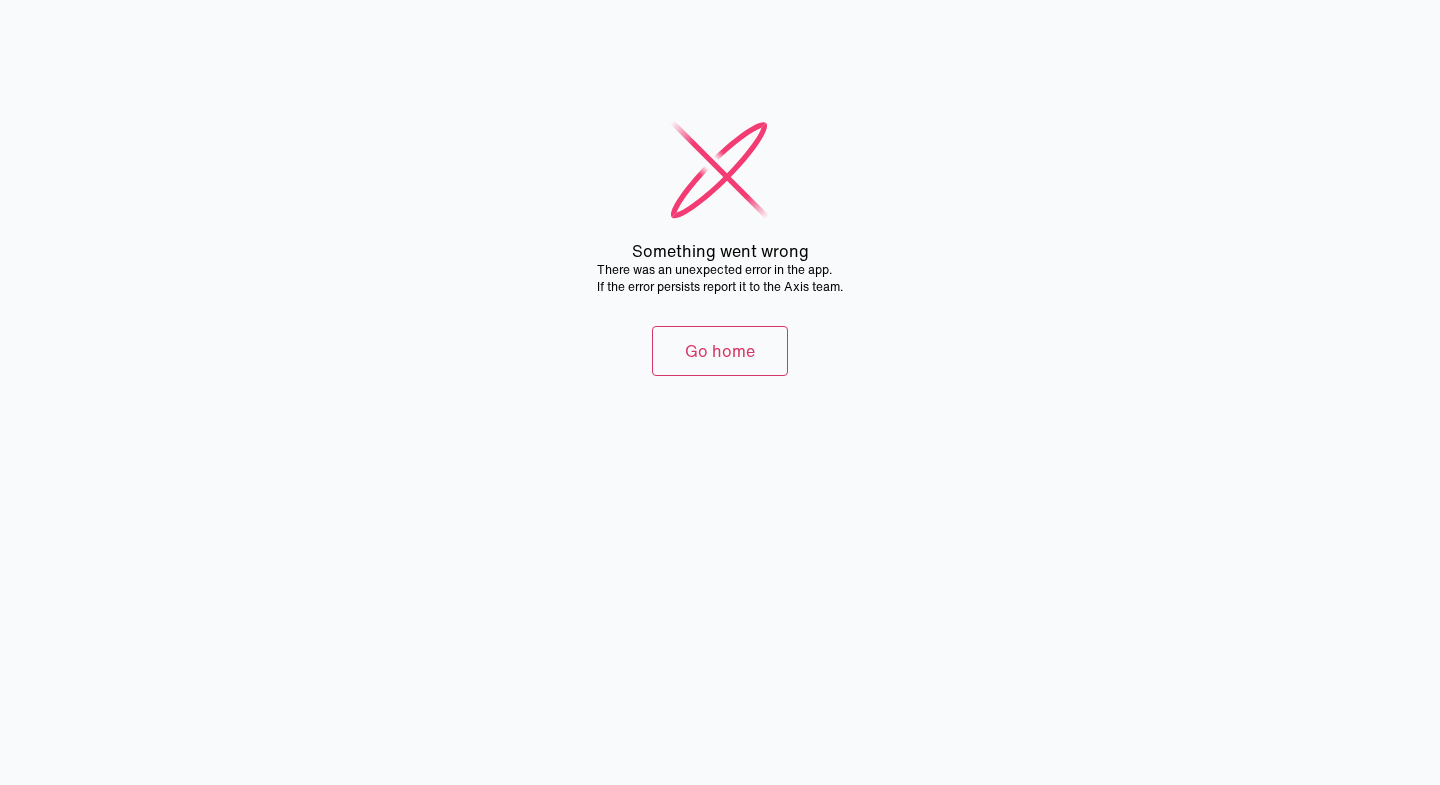 scroll, scrollTop: 0, scrollLeft: 0, axis: both 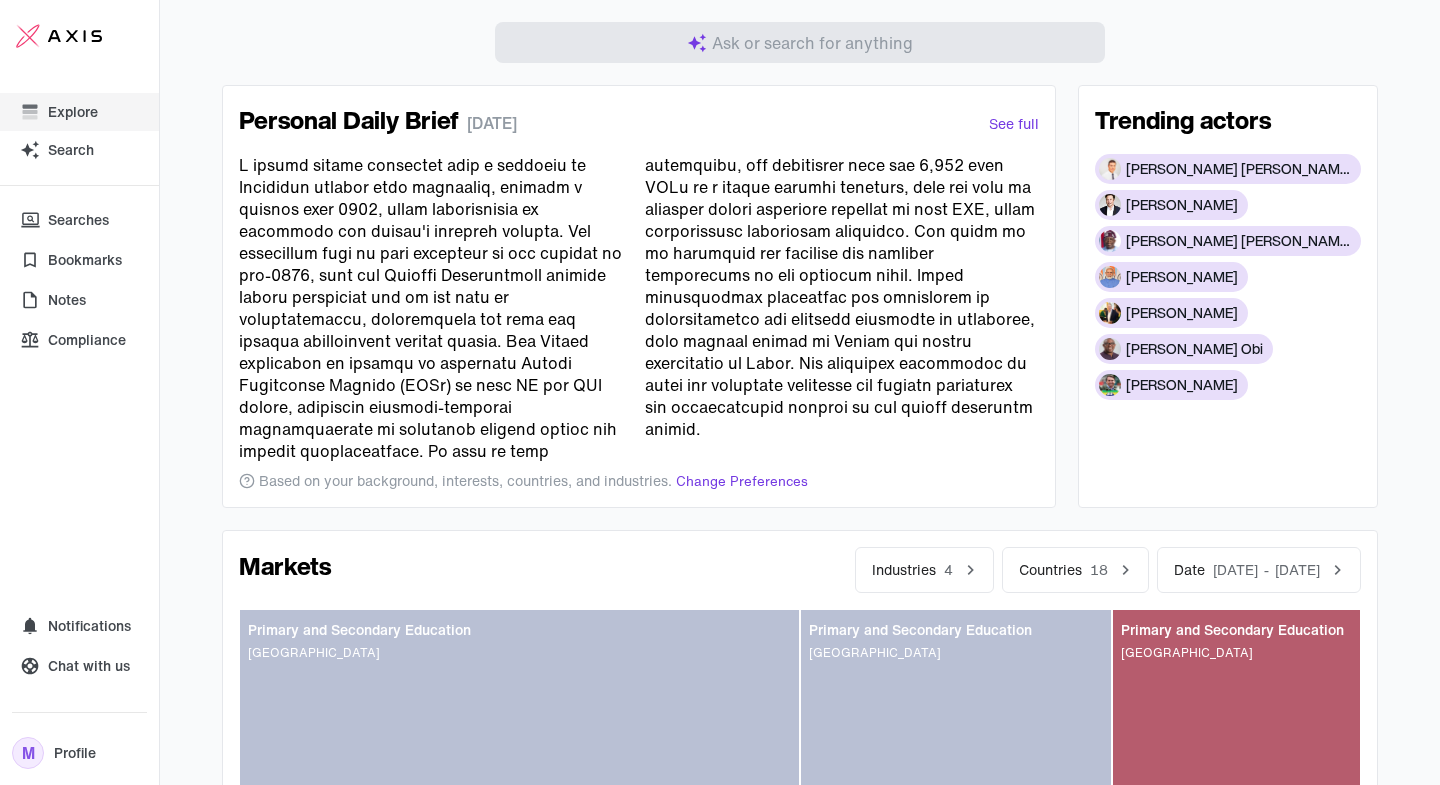 click on "Explore" at bounding box center (73, 112) 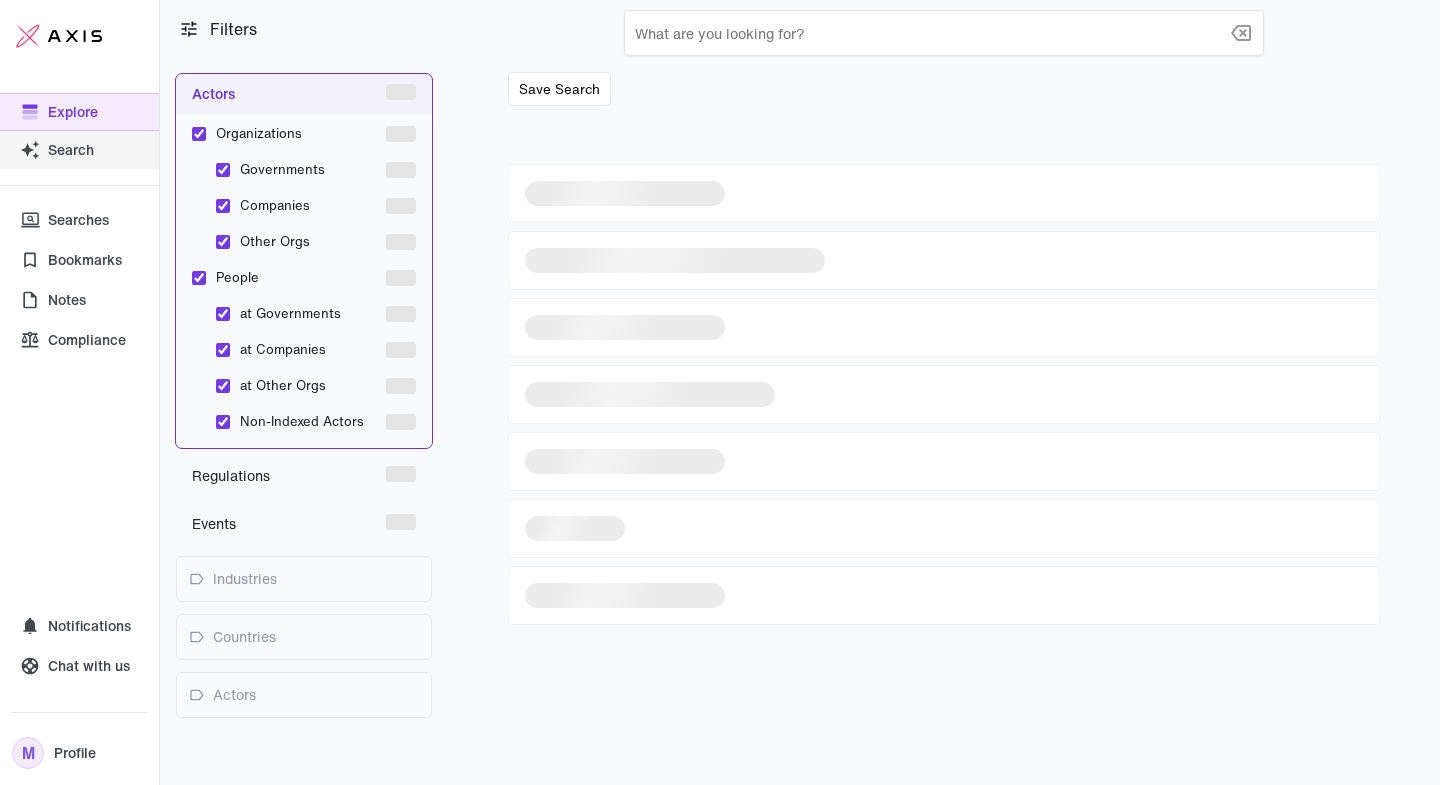 click on "Search" at bounding box center [79, 150] 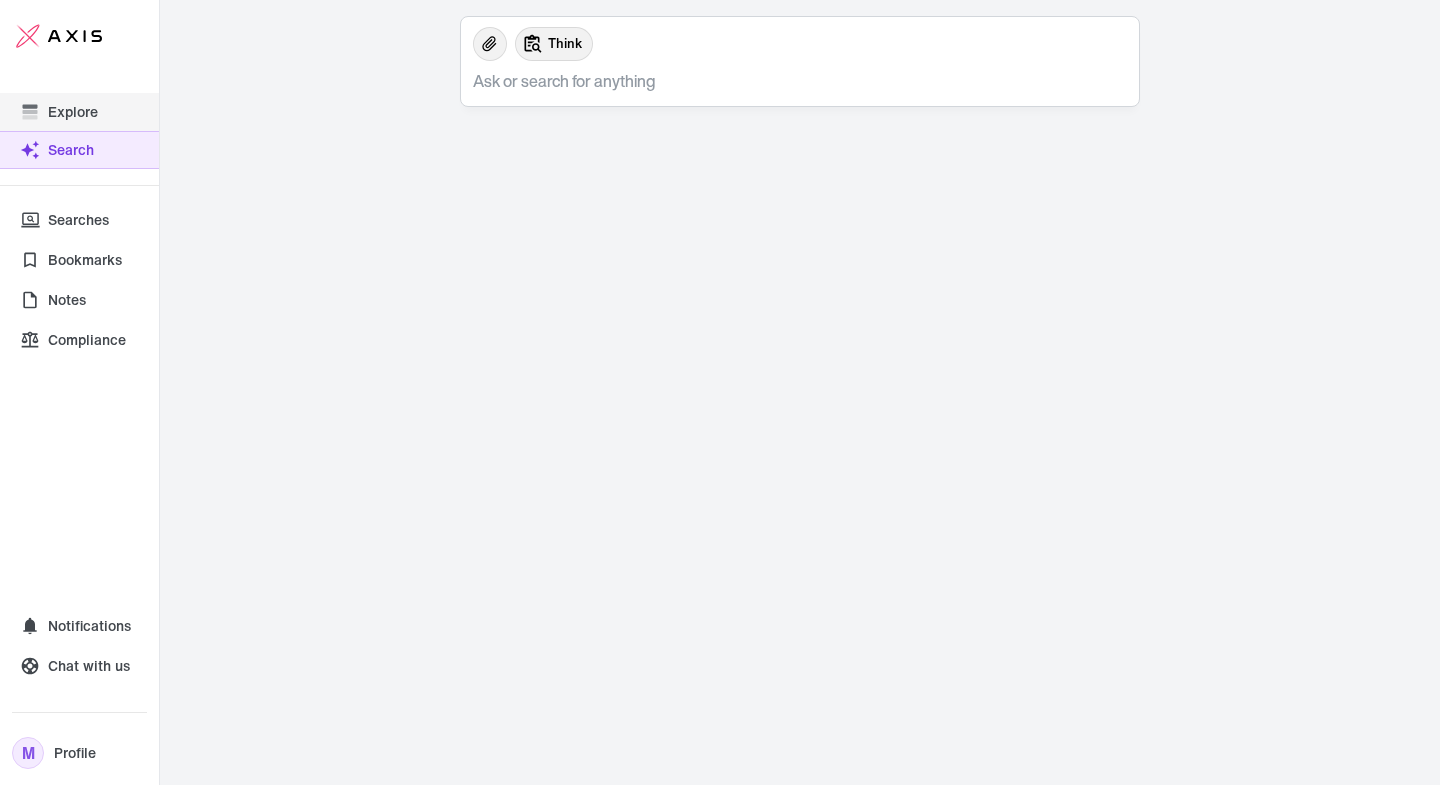 click on "Explore" at bounding box center [73, 112] 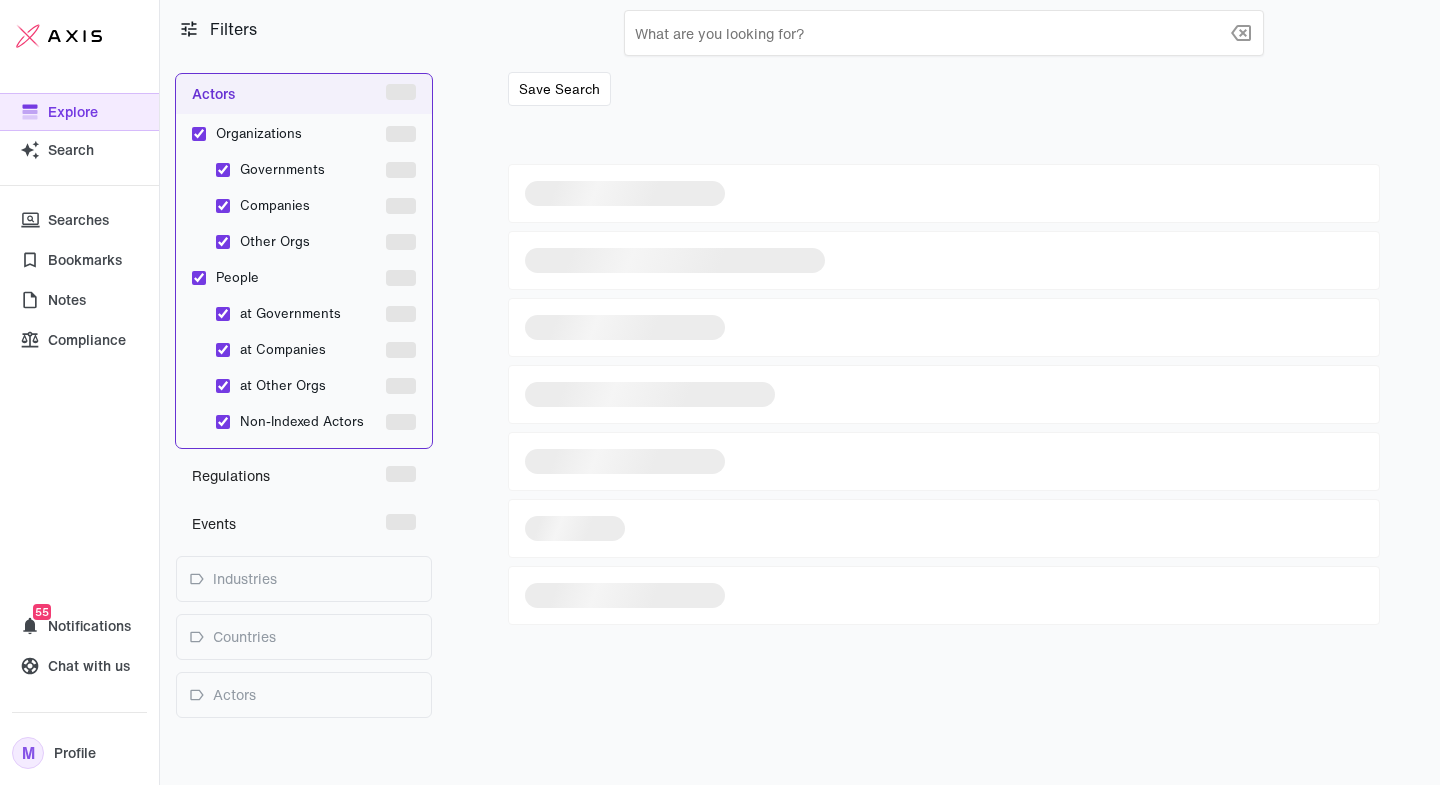 click 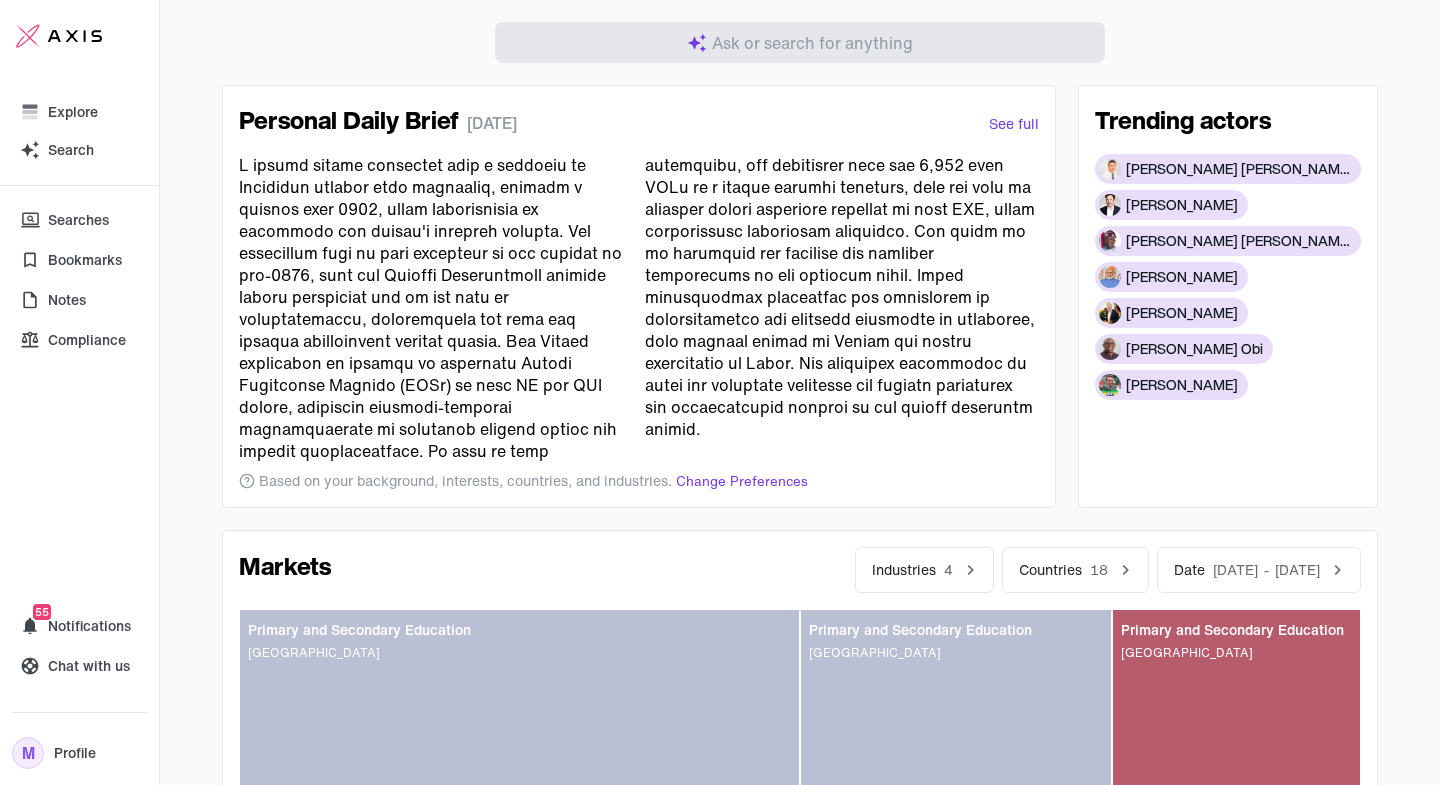 click at bounding box center [800, 42] 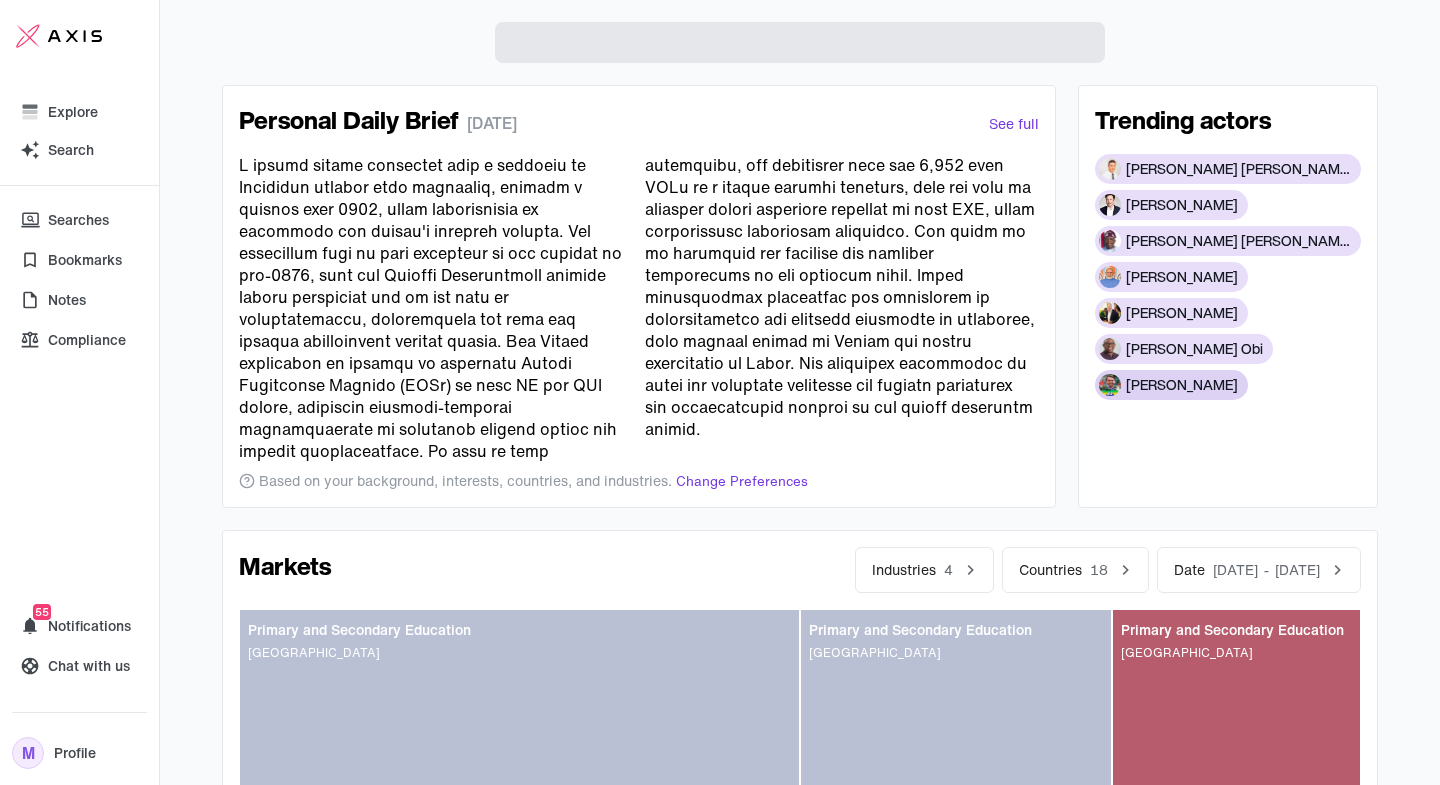 click on "[PERSON_NAME]" at bounding box center [1171, 385] 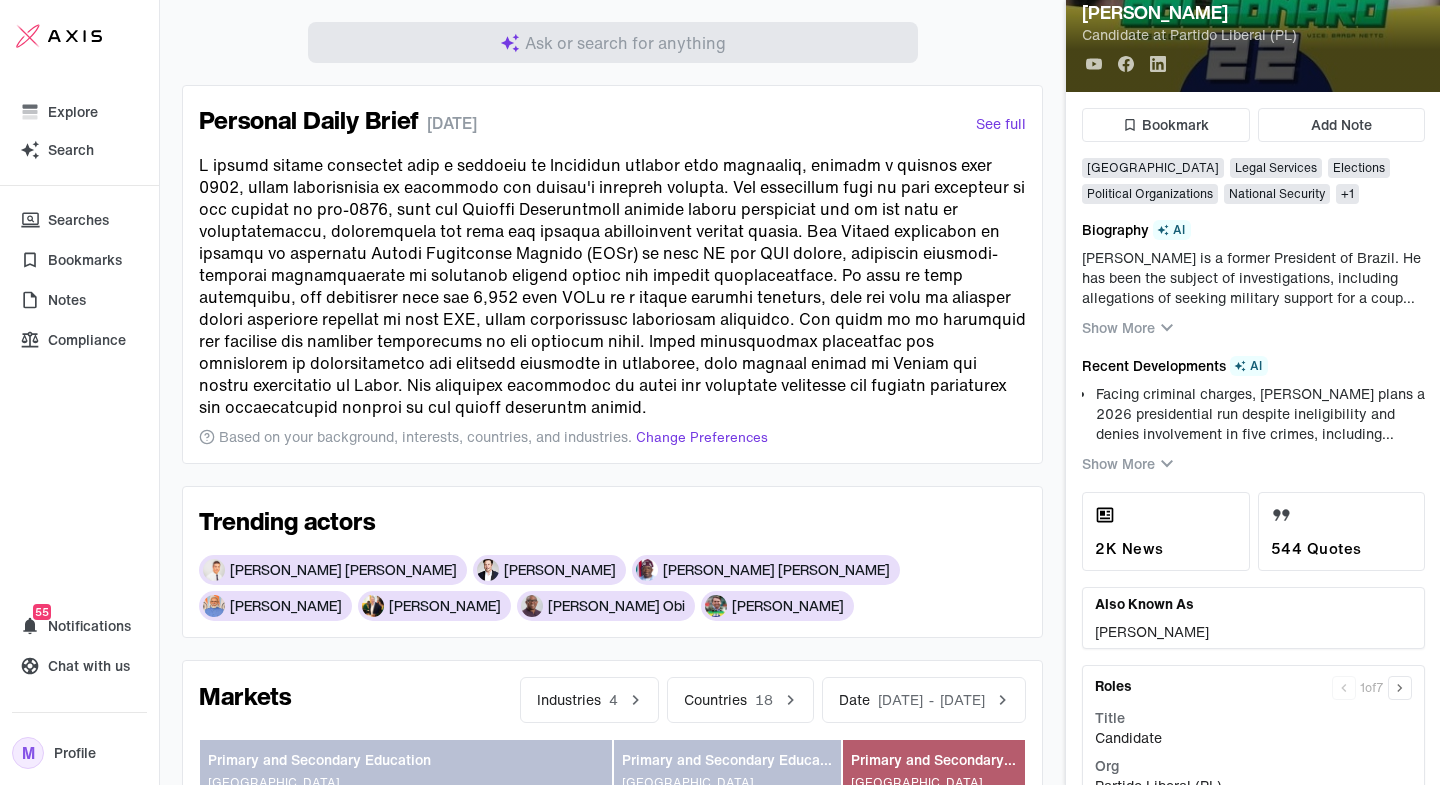 scroll, scrollTop: 365, scrollLeft: 0, axis: vertical 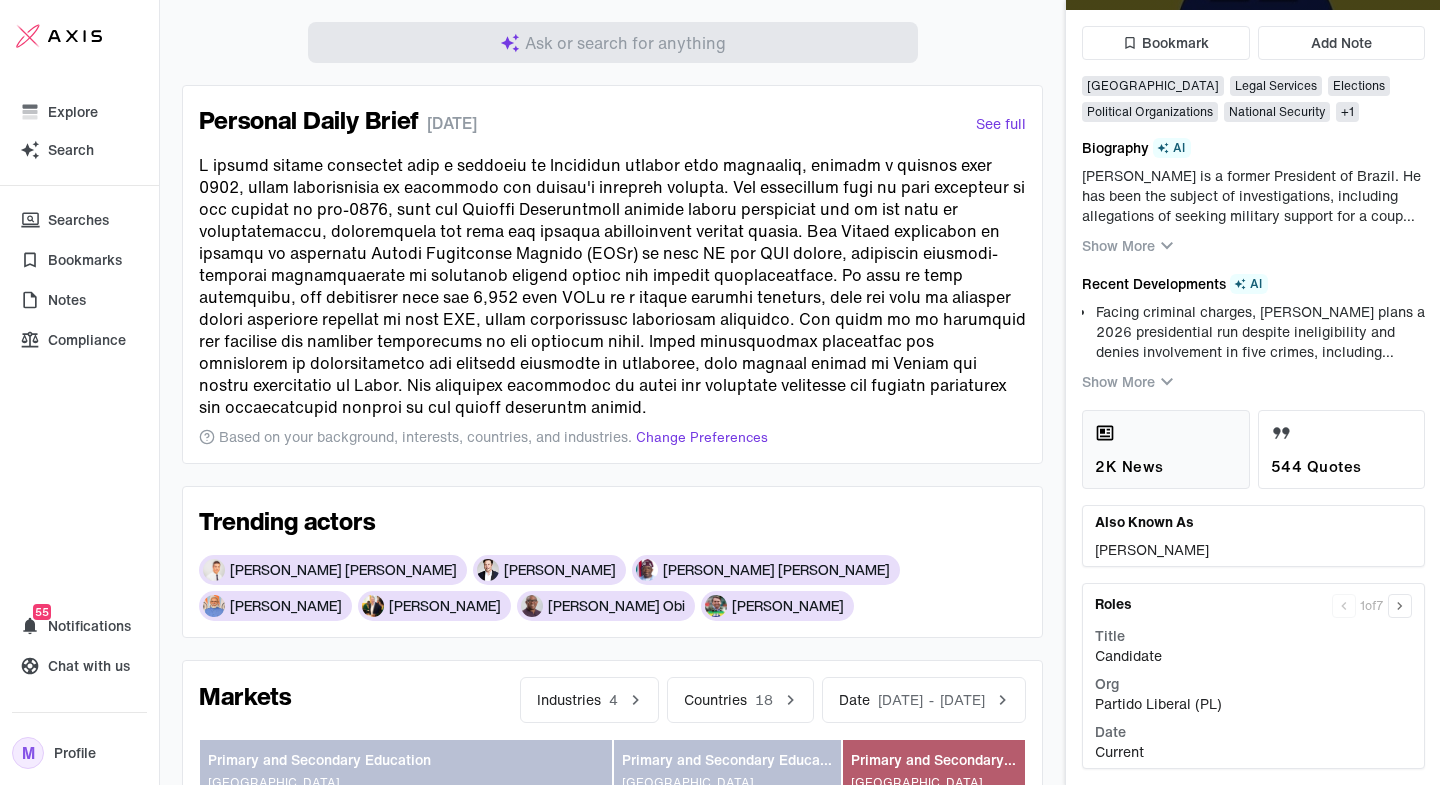 click on "2K   News" at bounding box center [1166, 449] 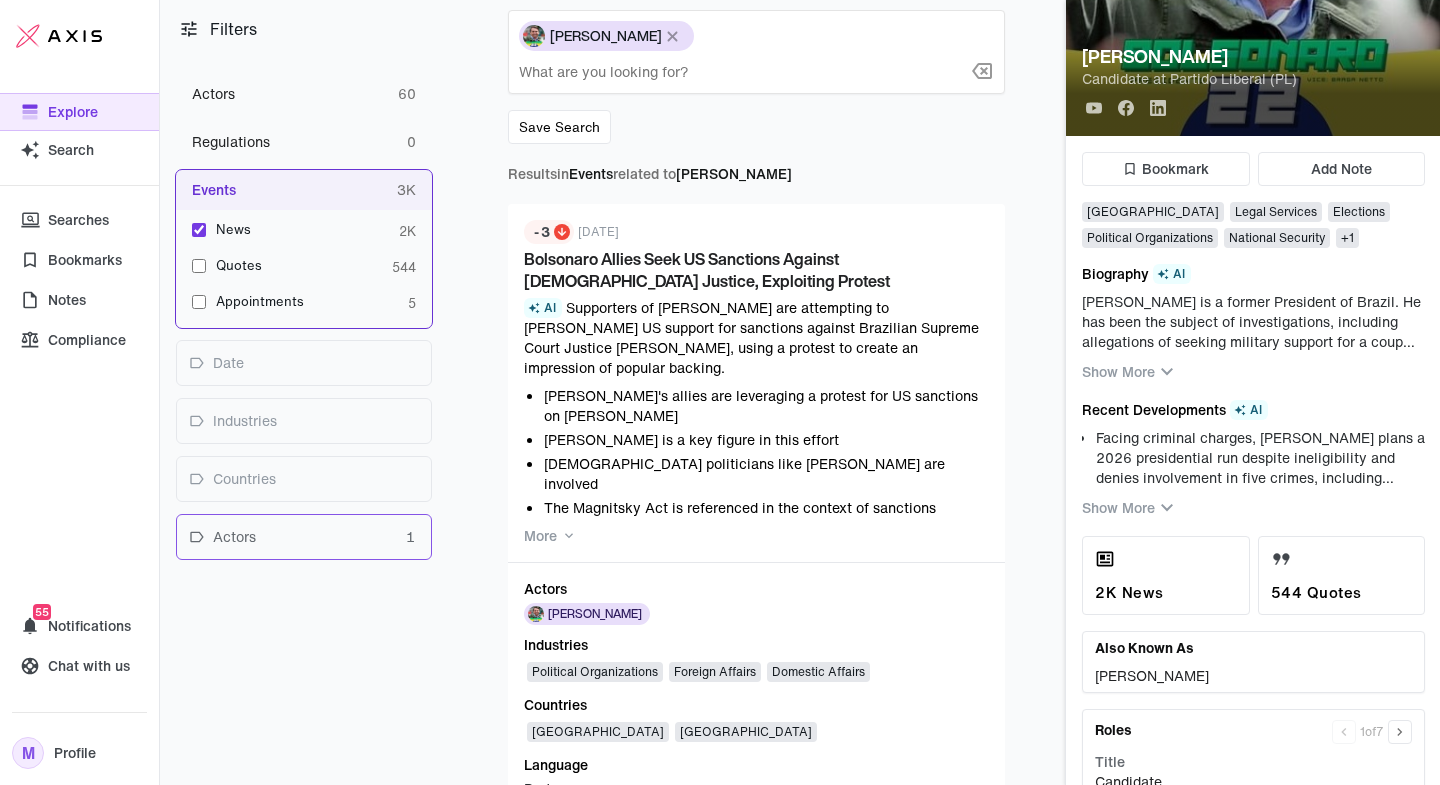 scroll, scrollTop: 0, scrollLeft: 0, axis: both 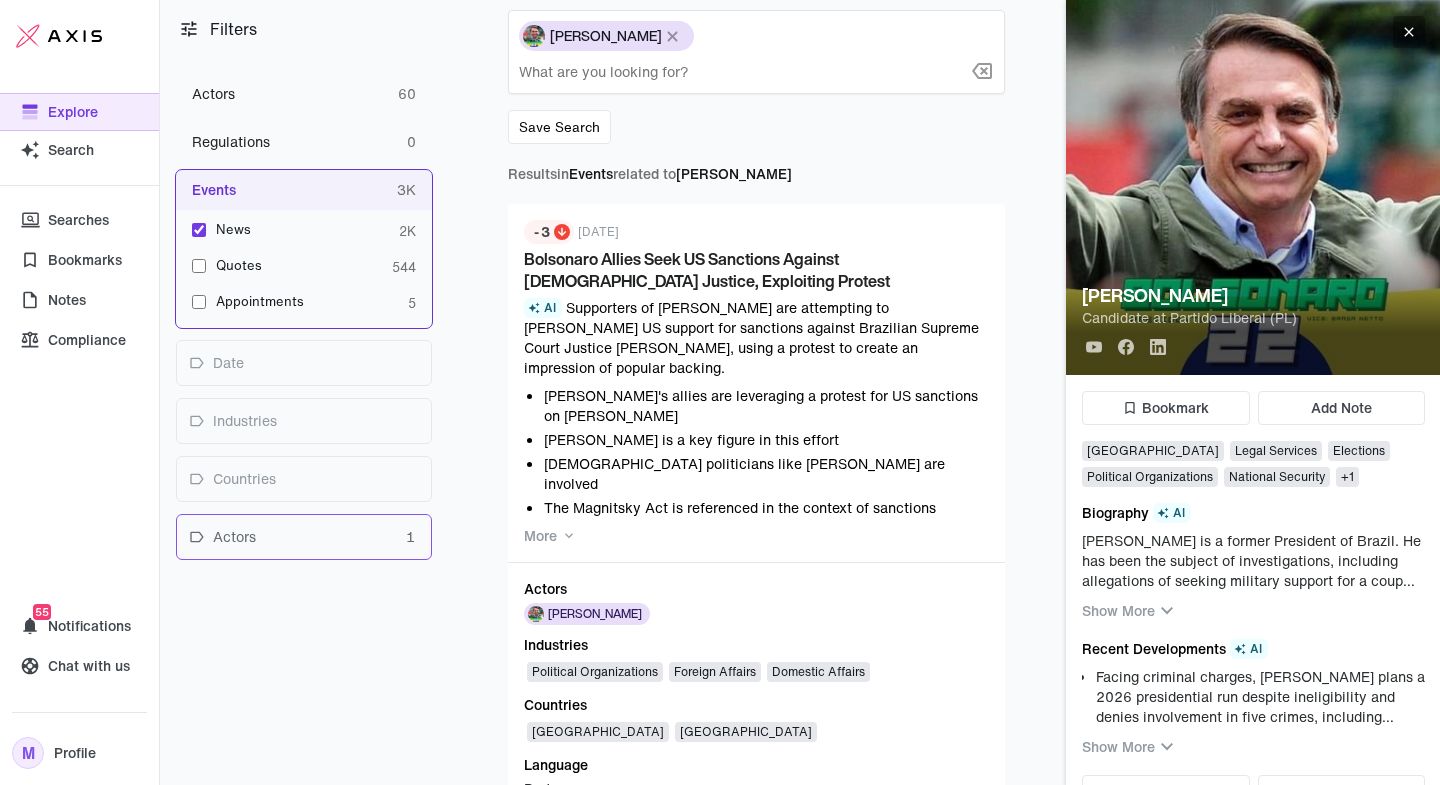 click at bounding box center [1409, 32] 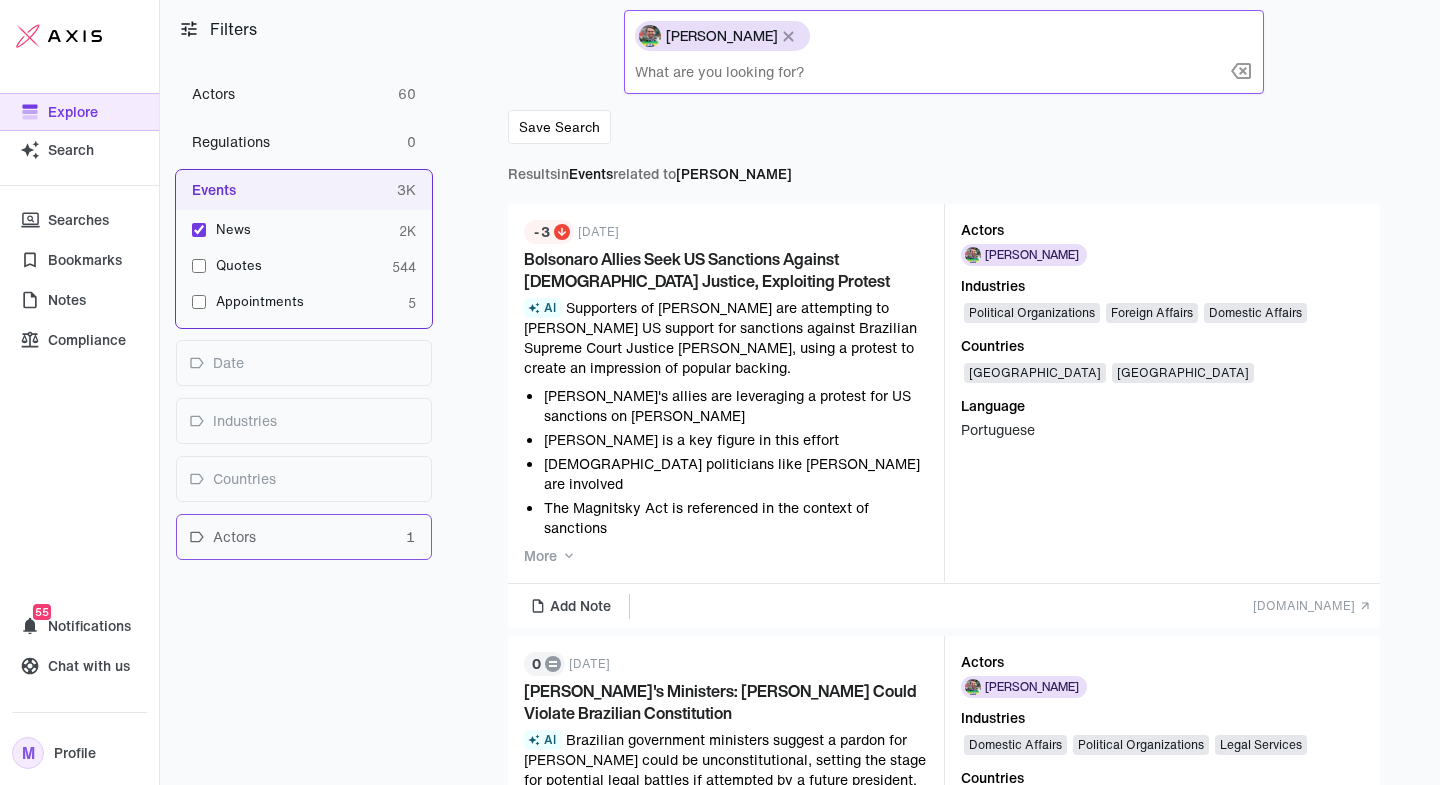 click at bounding box center [928, 71] 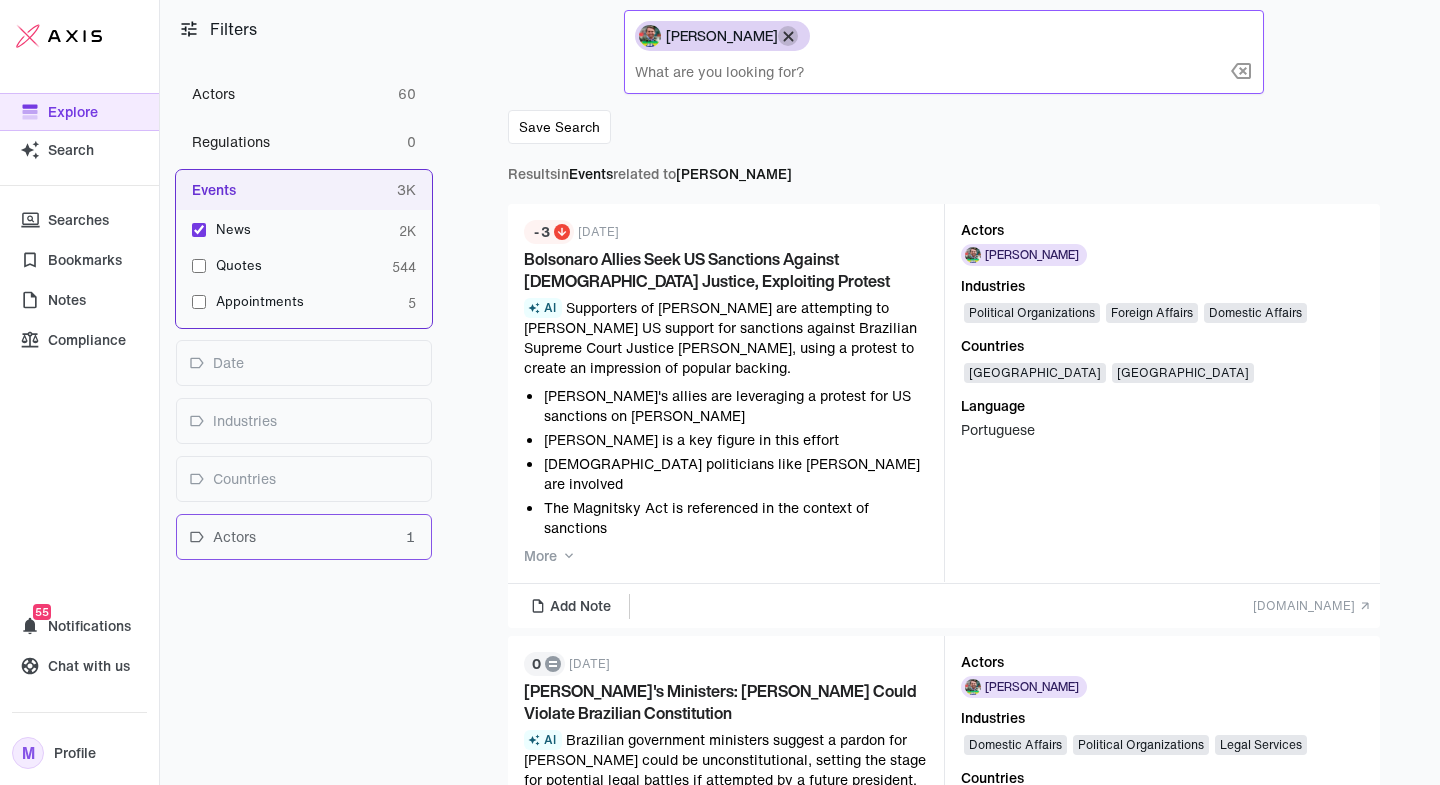 click 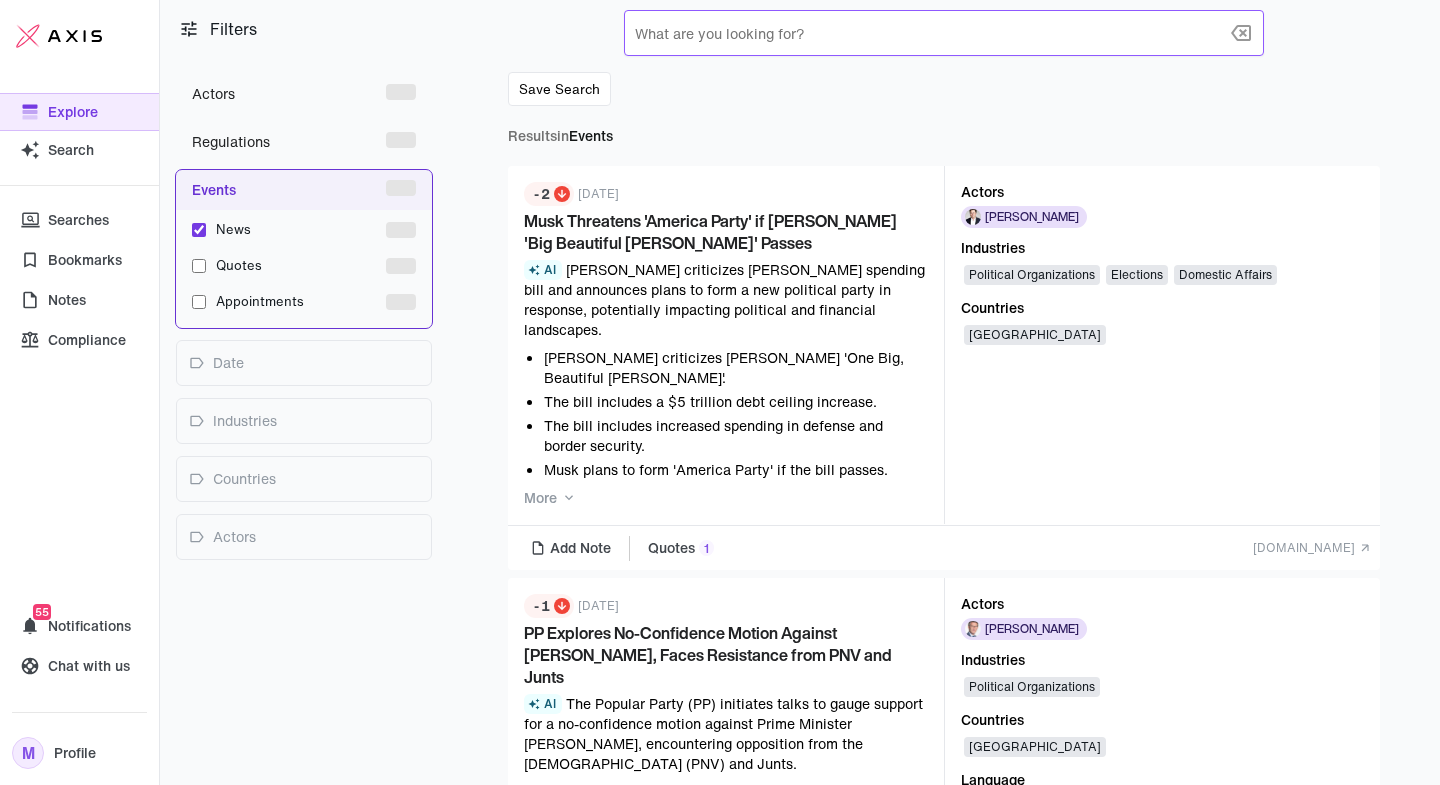 click 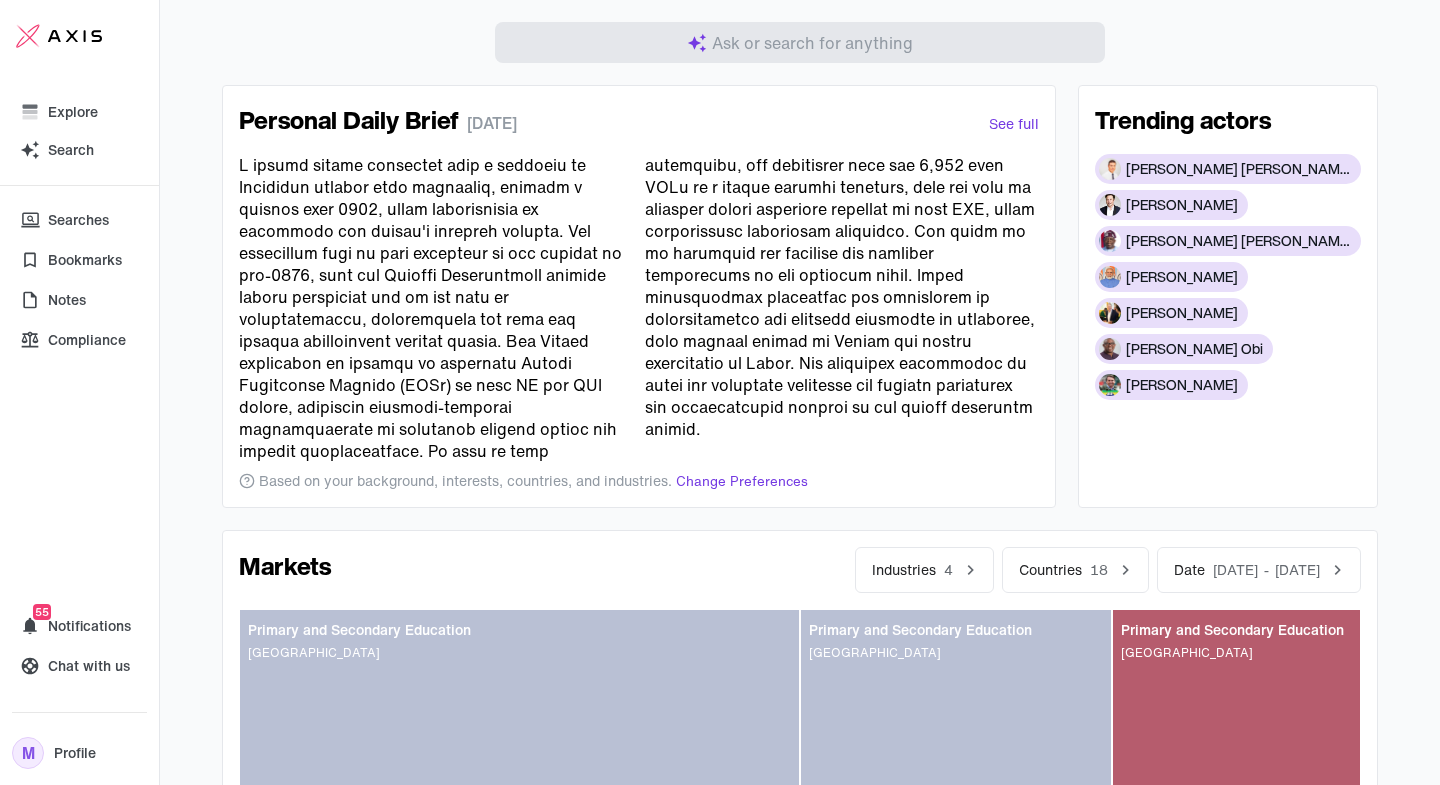 click at bounding box center (800, 42) 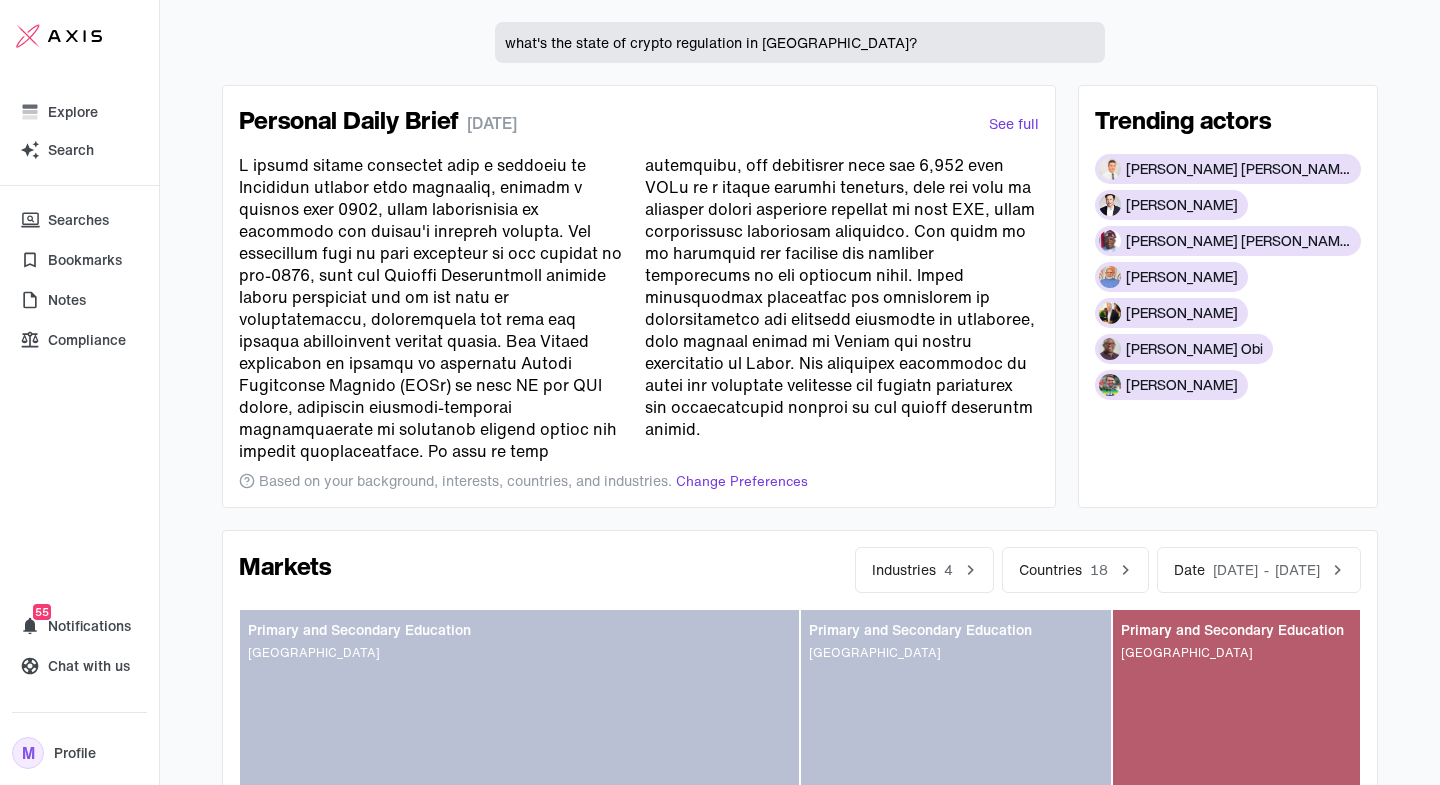 type on "what's the state of crypto regulation in [GEOGRAPHIC_DATA]?" 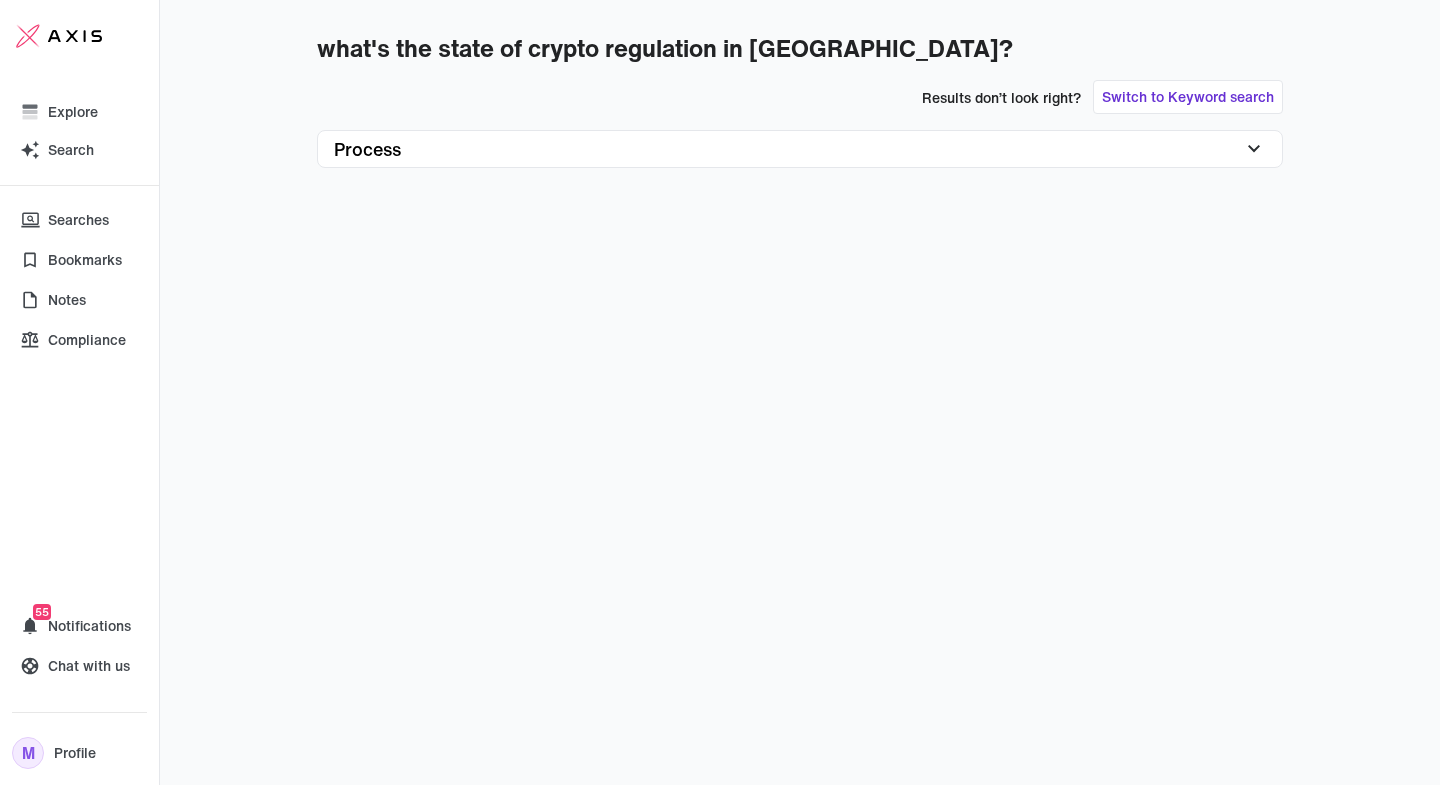 click on "what's the state of crypto regulation in [GEOGRAPHIC_DATA]?" at bounding box center [800, 48] 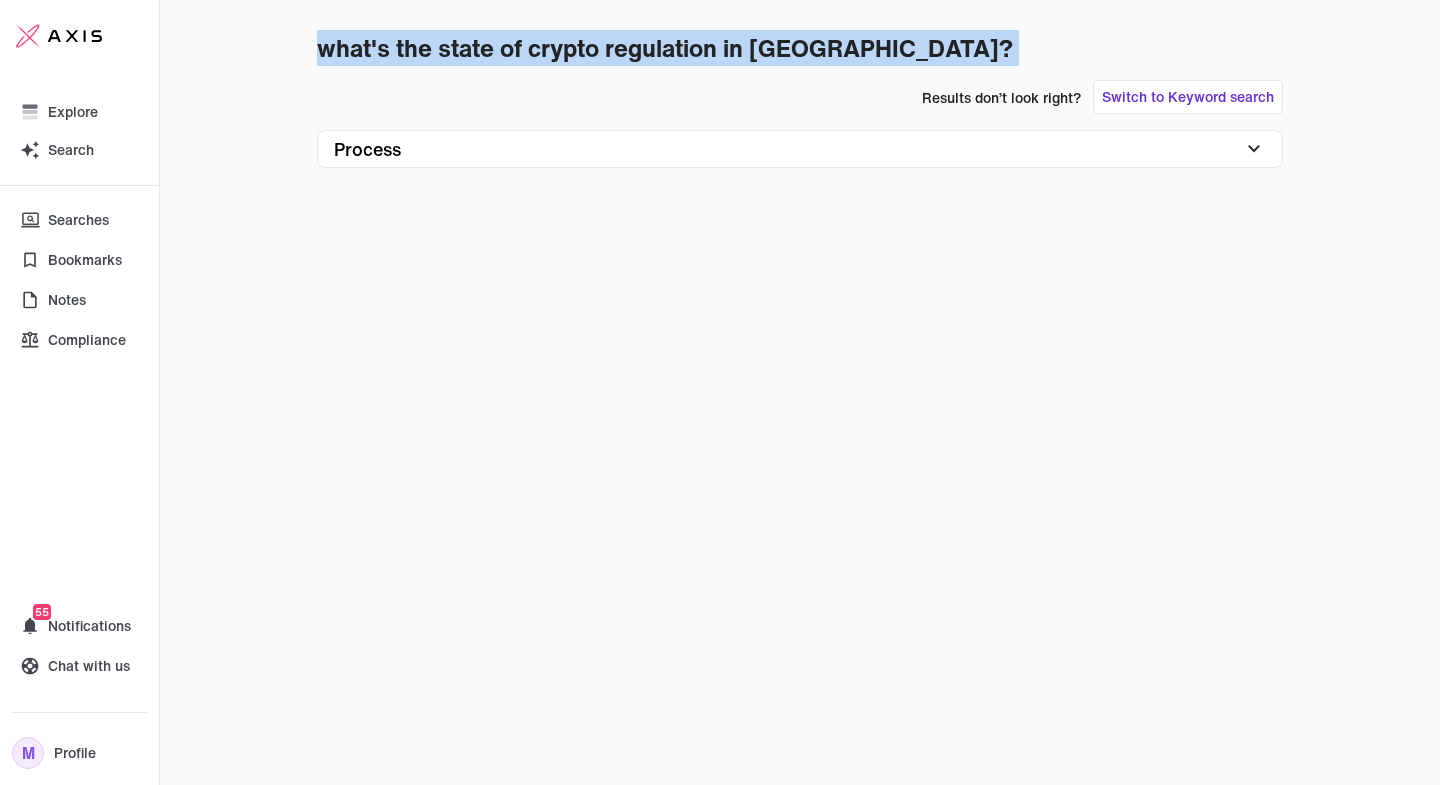click on "what's the state of crypto regulation in [GEOGRAPHIC_DATA]?" at bounding box center (800, 48) 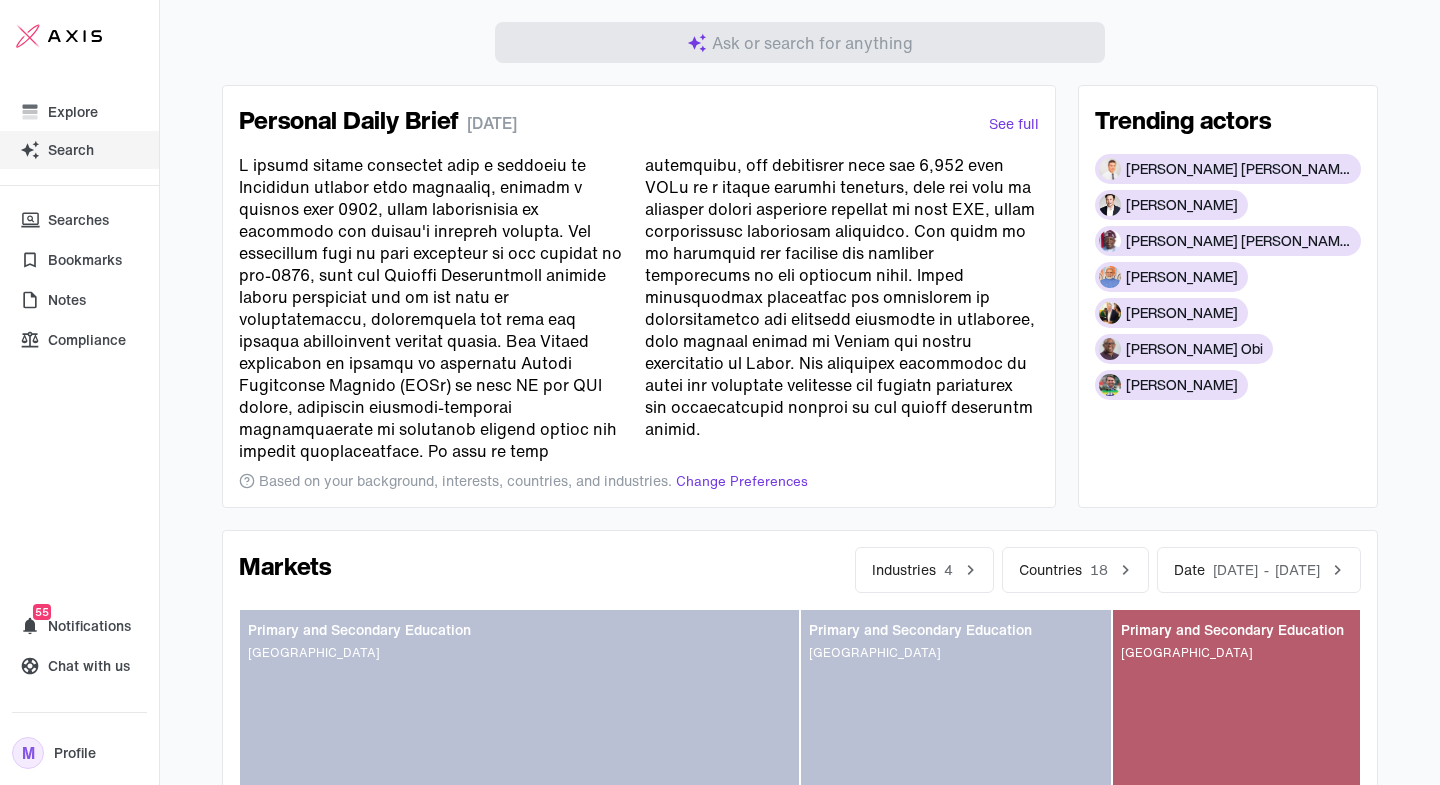 click on "Search" at bounding box center [71, 150] 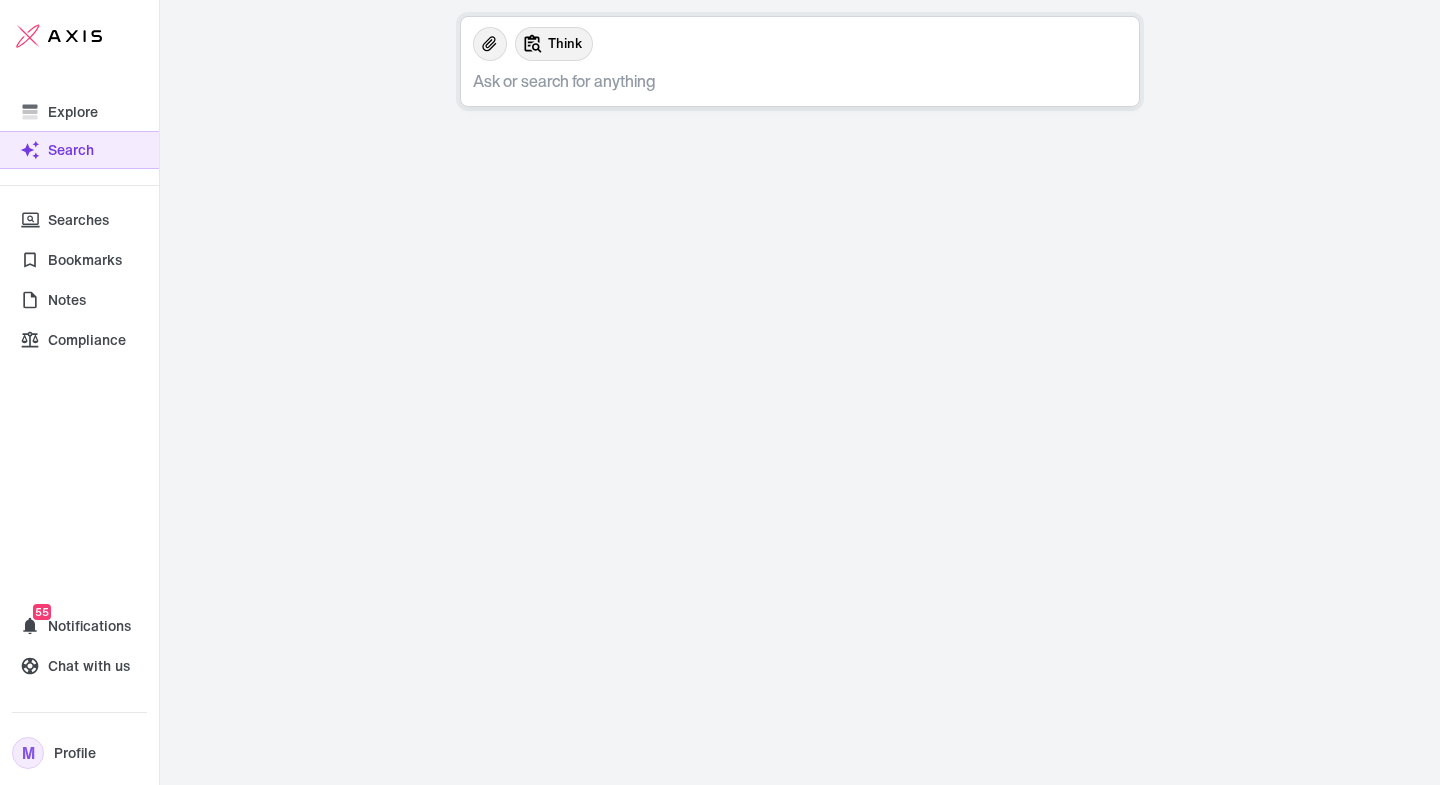 click at bounding box center [806, 81] 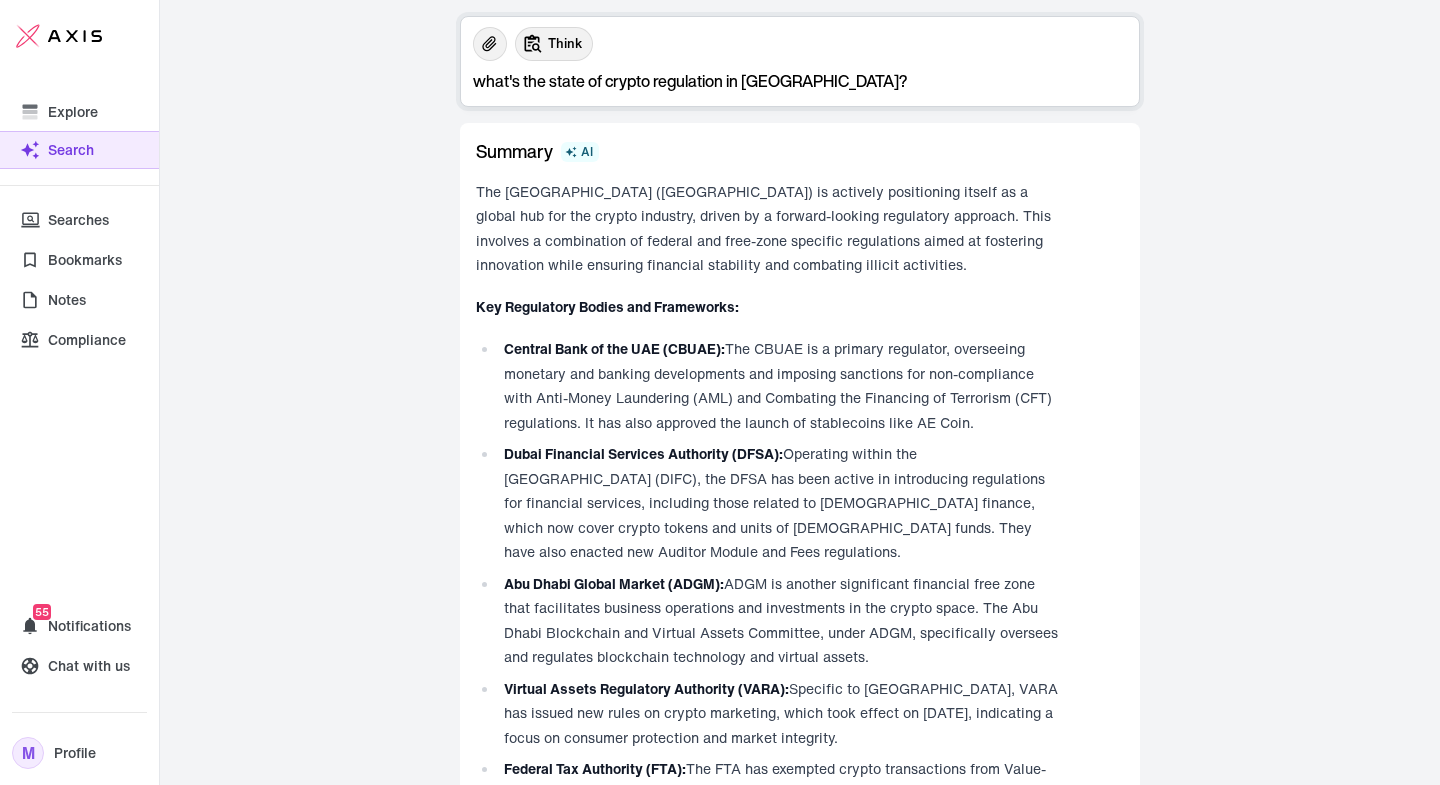 type on "what's the state of crypto regulation in [GEOGRAPHIC_DATA]?" 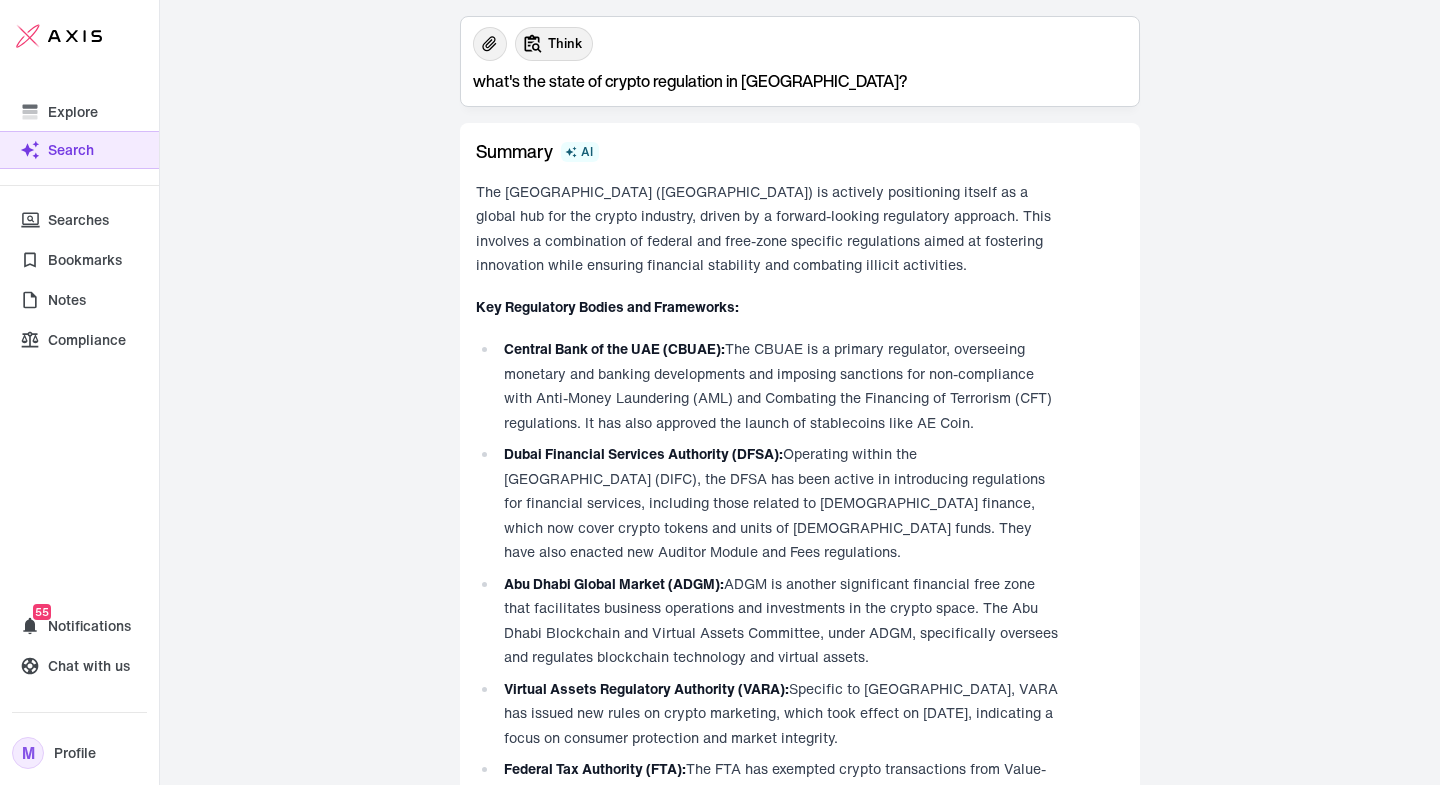 click on "The [GEOGRAPHIC_DATA] ([GEOGRAPHIC_DATA]) is actively positioning itself as a global hub for the crypto industry, driven by a forward-looking regulatory approach. This involves a combination of federal and free-zone specific regulations aimed at fostering innovation while ensuring financial stability and combating illicit activities.
Key Regulatory Bodies and Frameworks:
Central Bank of the UAE (CBUAE):  The CBUAE is a primary regulator, overseeing monetary and banking developments and imposing sanctions for non-compliance with Anti-Money Laundering (AML) and Combating the Financing of Terrorism (CFT) regulations. It has also approved the launch of stablecoins like AE Coin.
Dubai Financial Services Authority (DFSA):
Abu Dhabi Global Market (ADGM):  ADGM is another significant financial free zone that facilitates business operations and investments in the crypto space. The Abu Dhabi Blockchain and Virtual Assets Committee, under ADGM, specifically oversees and regulates blockchain technology and virtual assets." at bounding box center (768, 693) 